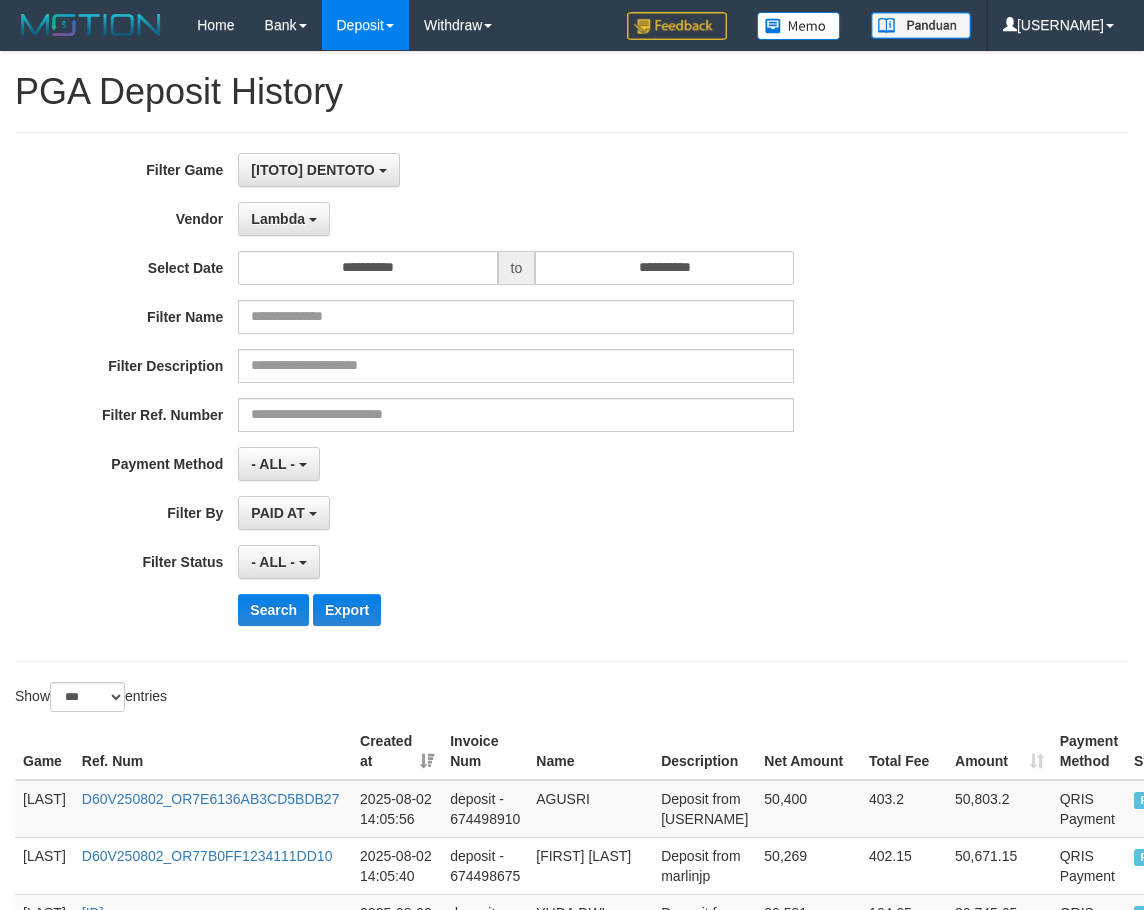 select on "**********" 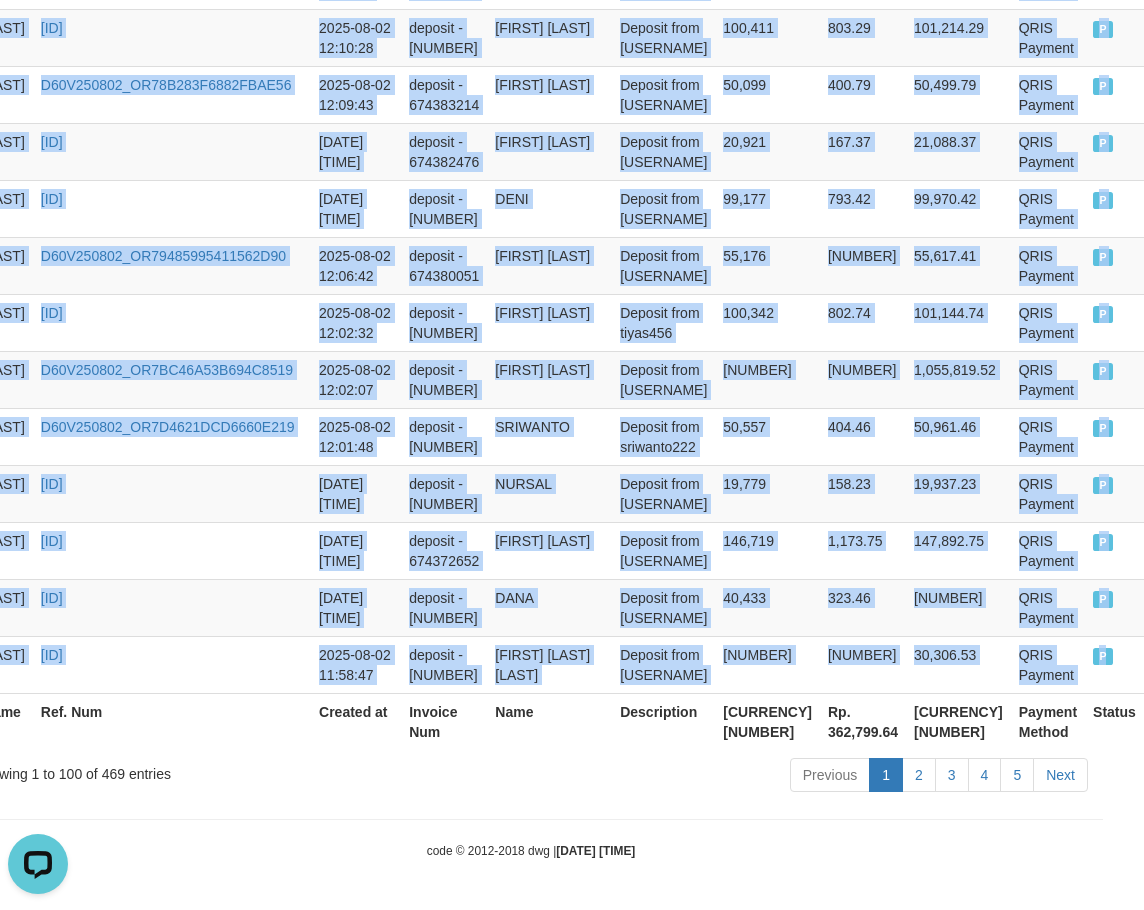 scroll, scrollTop: 0, scrollLeft: 0, axis: both 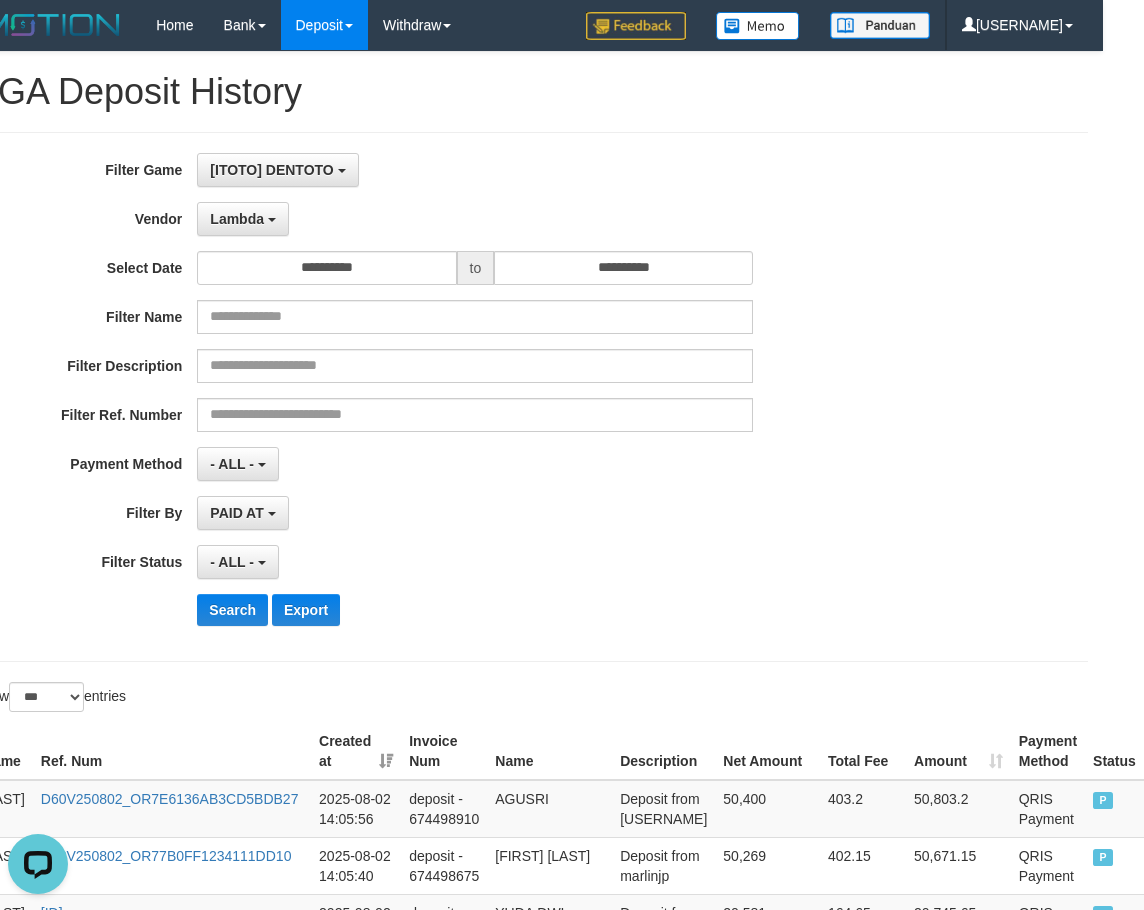 click on "[ITOTO] DENTOTO
SELECT GAME
[ITOTO] DENTOTO" at bounding box center (475, 170) 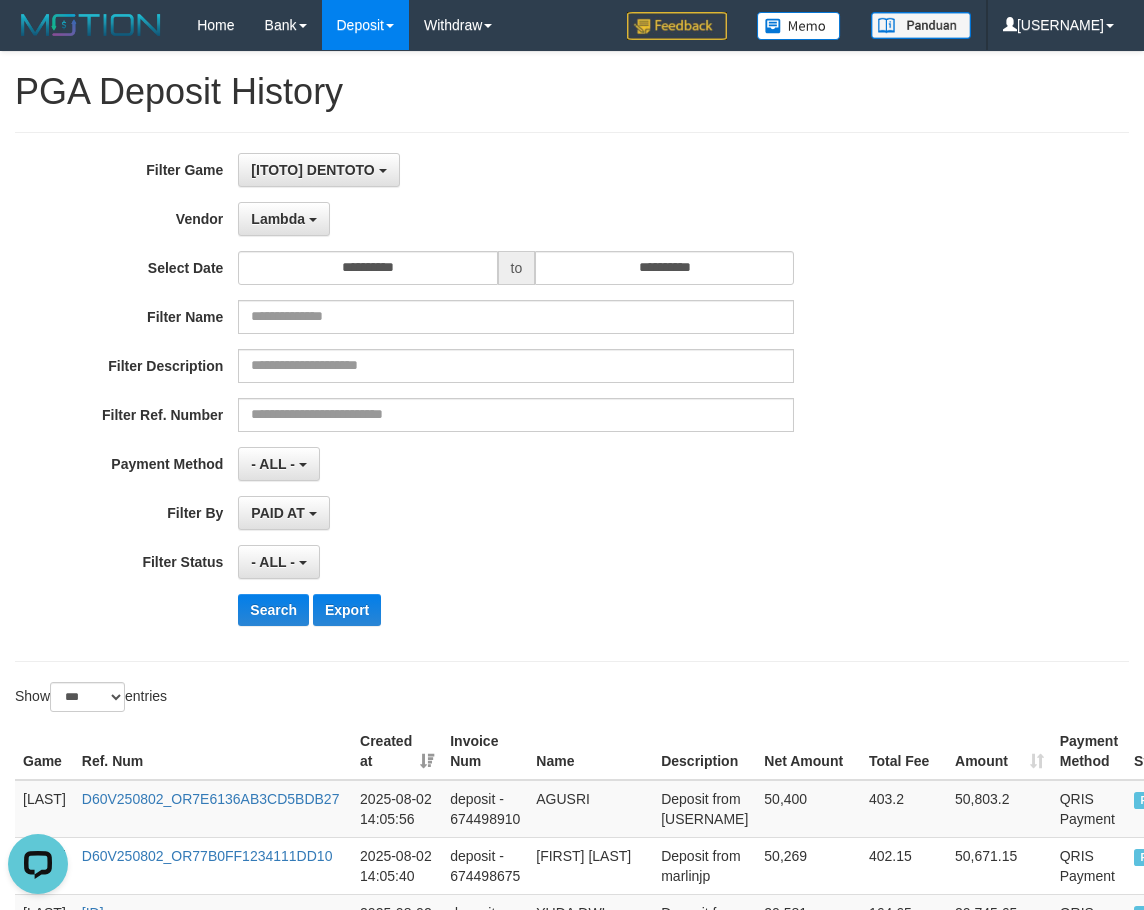 scroll, scrollTop: 333, scrollLeft: 0, axis: vertical 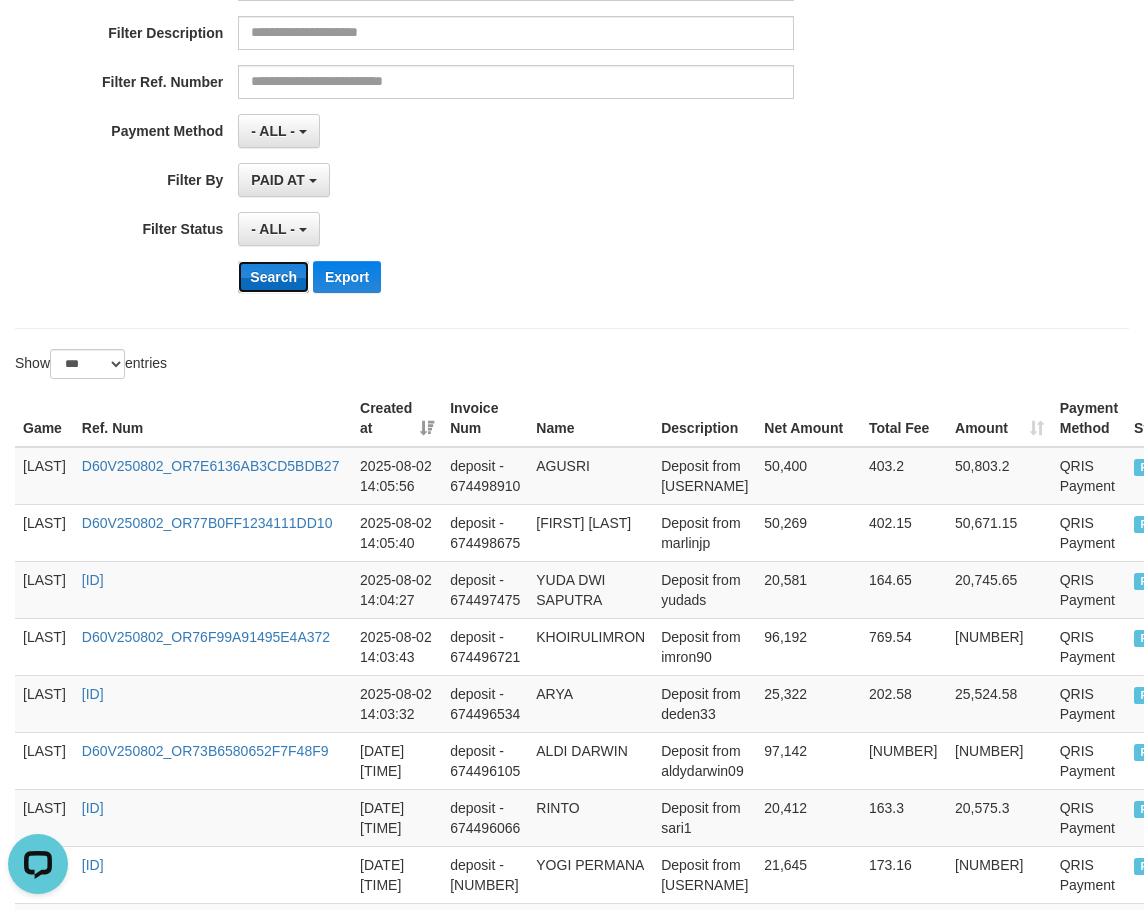 click on "Search" at bounding box center (273, 277) 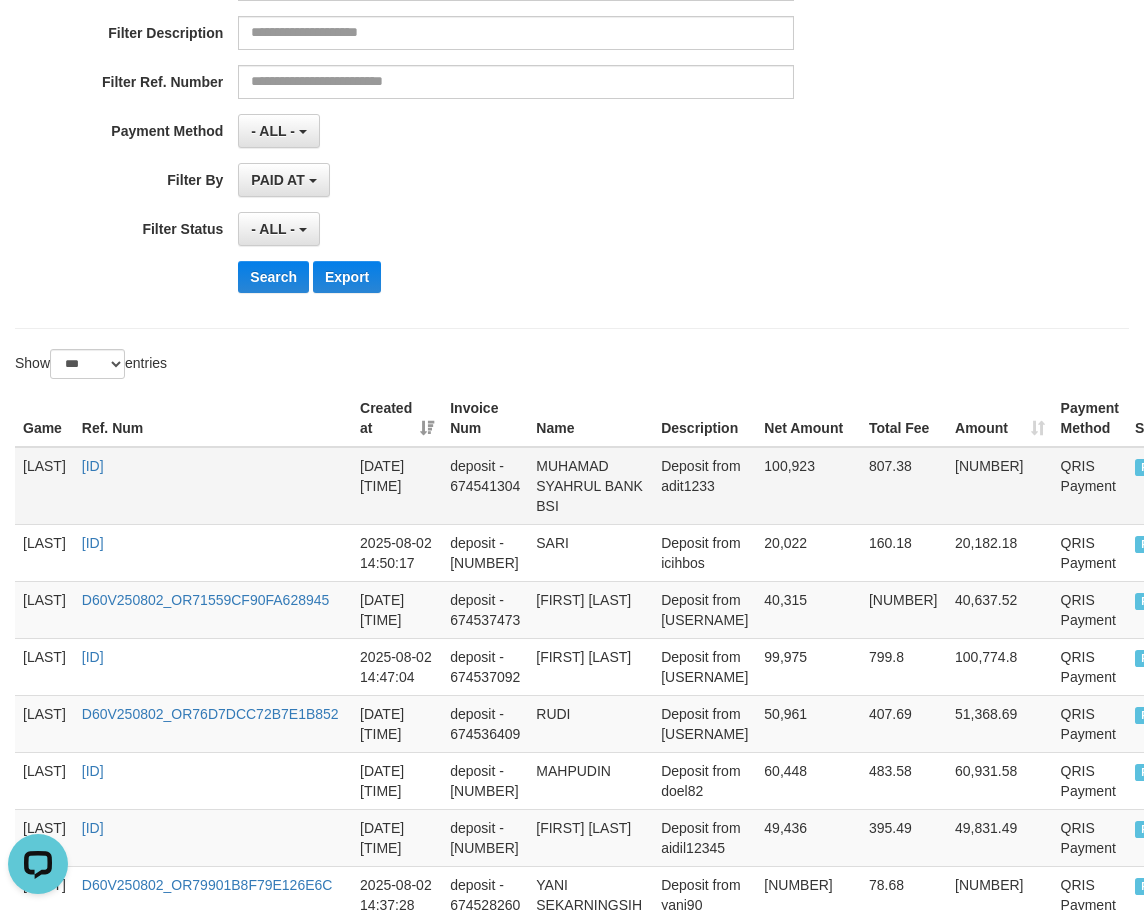 click on "[LAST]" at bounding box center (44, 486) 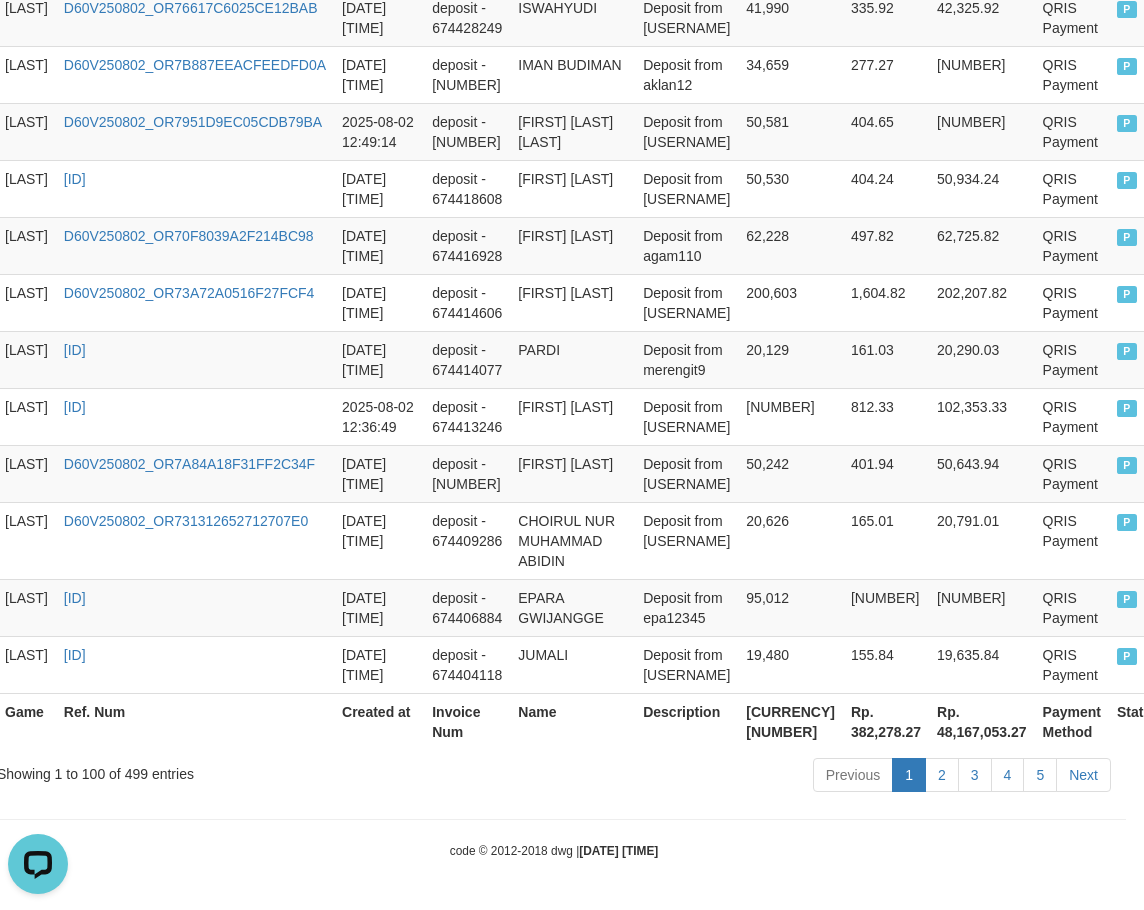 scroll, scrollTop: 5847, scrollLeft: 51, axis: both 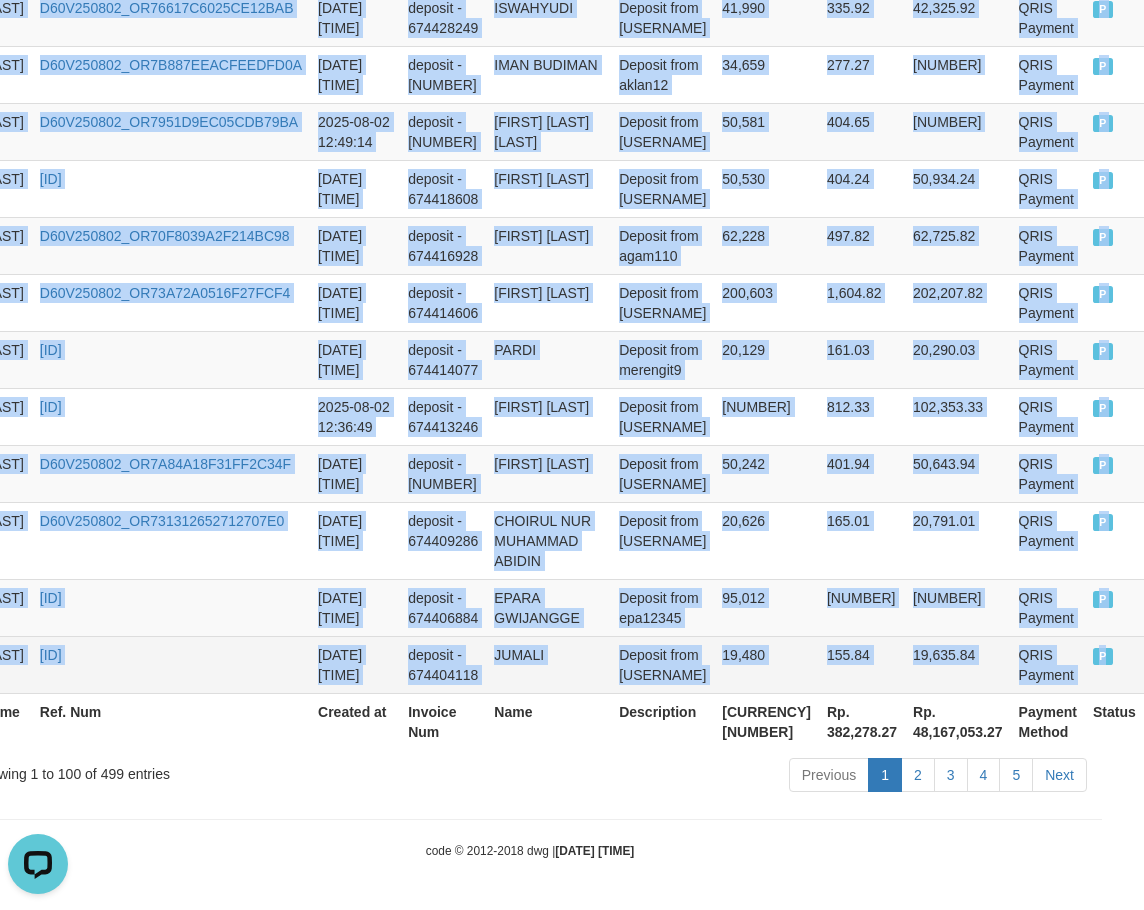 click on "P" at bounding box center [1103, 656] 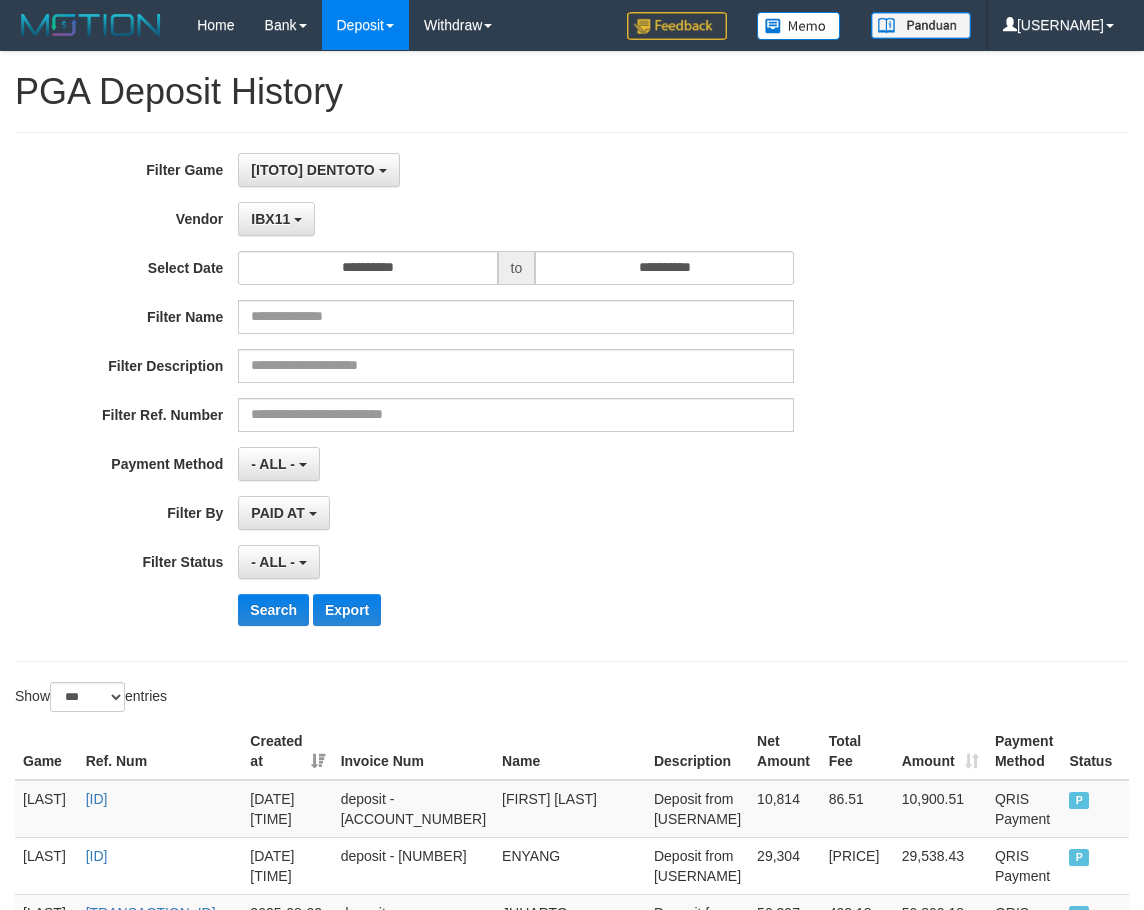 select on "**********" 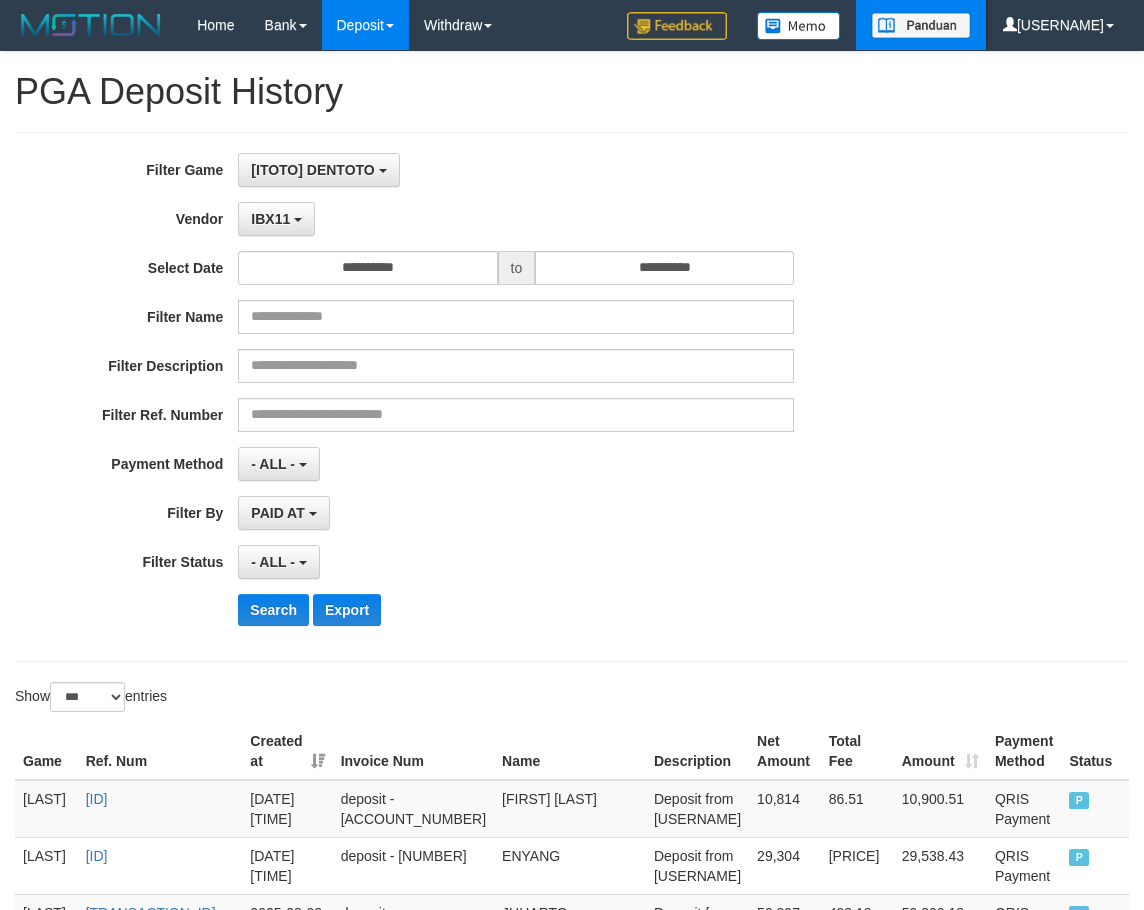 scroll, scrollTop: 0, scrollLeft: 74, axis: horizontal 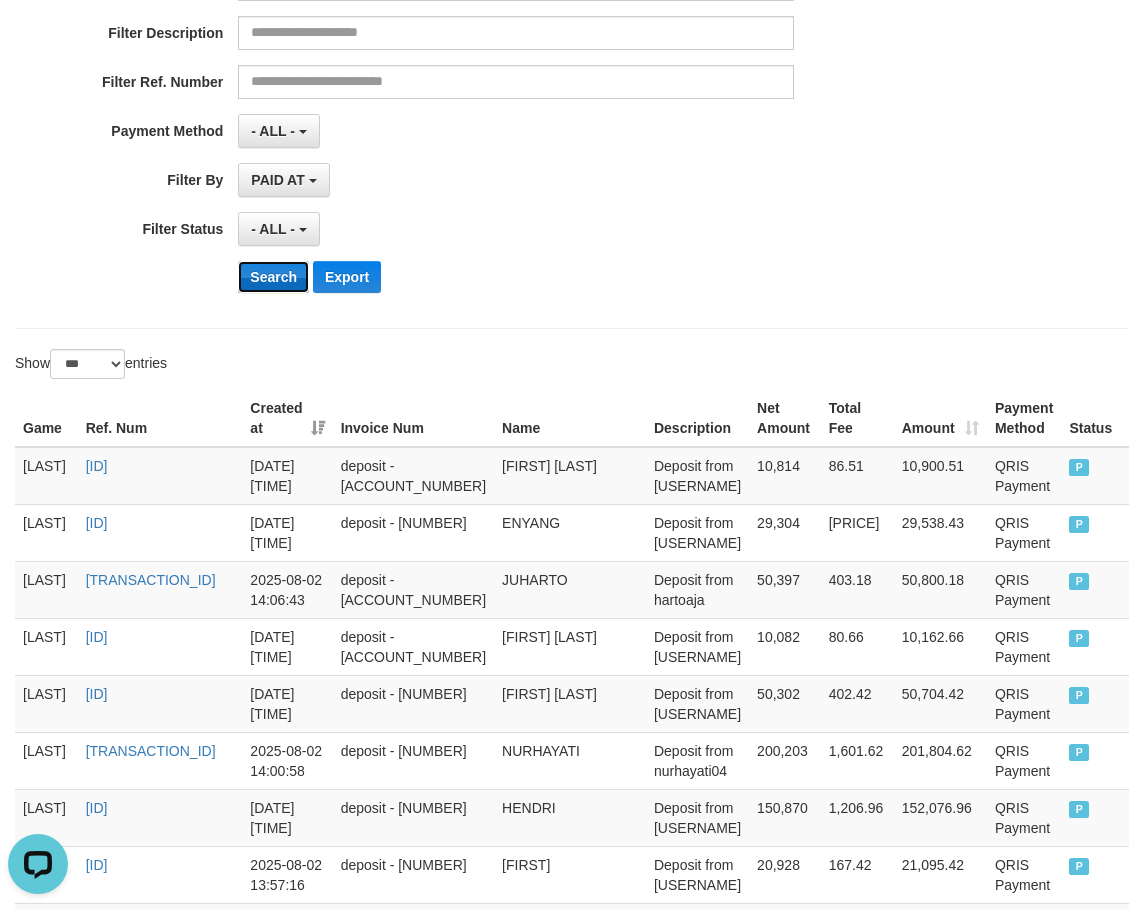 click on "Search" at bounding box center [273, 277] 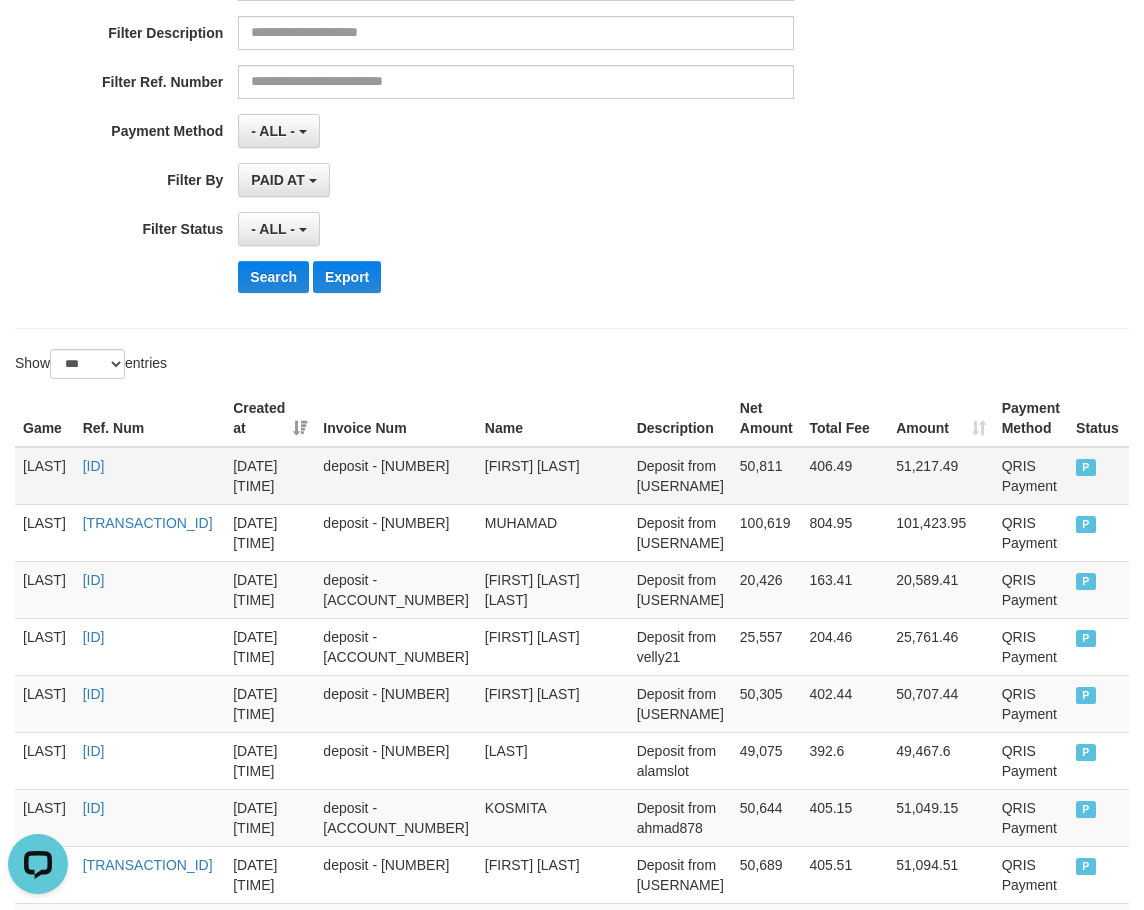 click on "[LAST]" at bounding box center (45, 476) 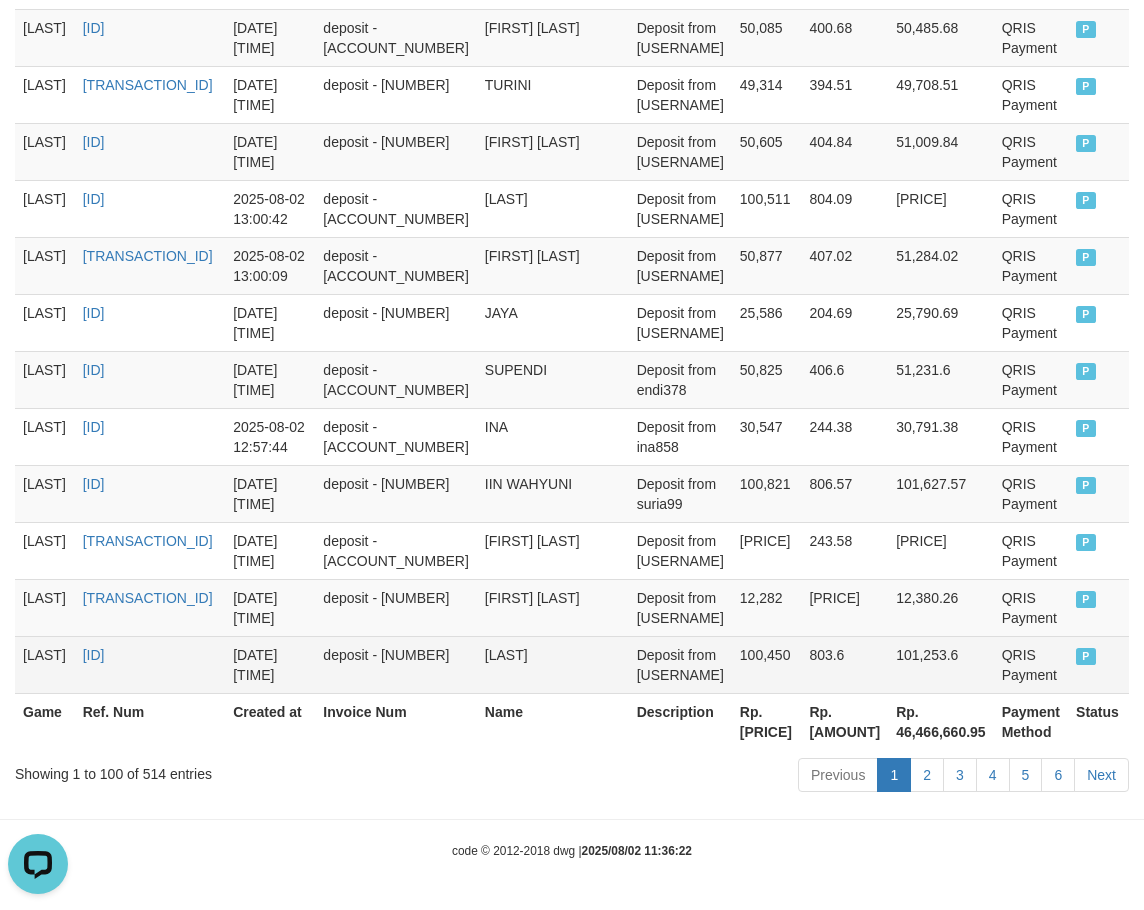 scroll, scrollTop: 5787, scrollLeft: 75, axis: both 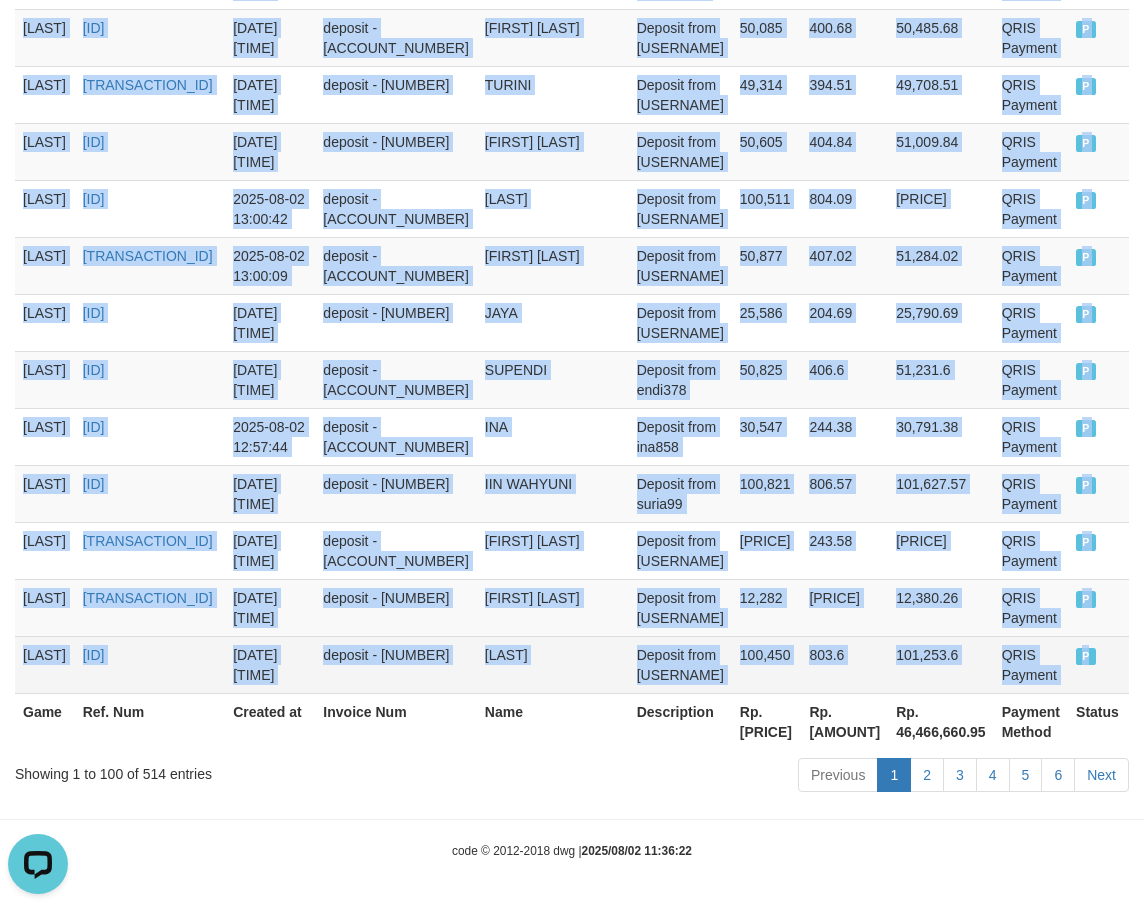 click on "P" at bounding box center (1098, 664) 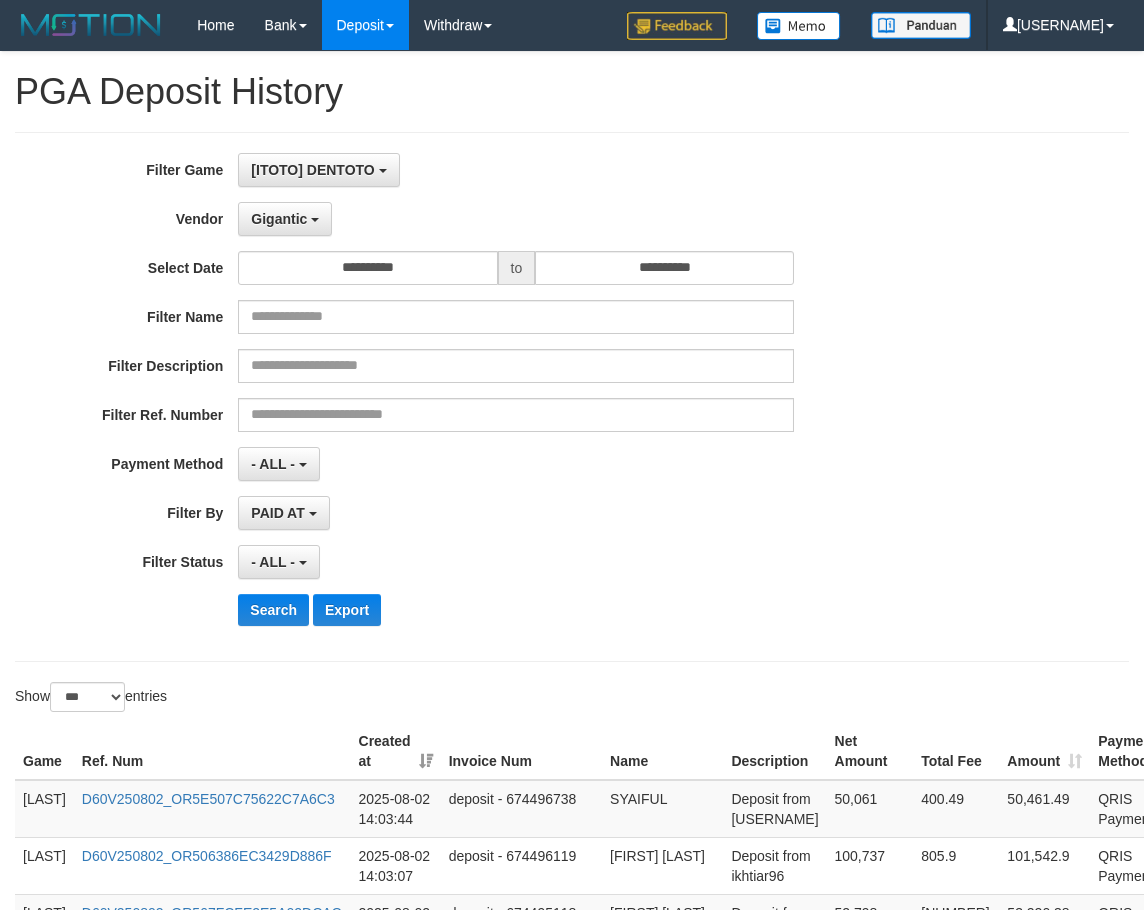 select on "**********" 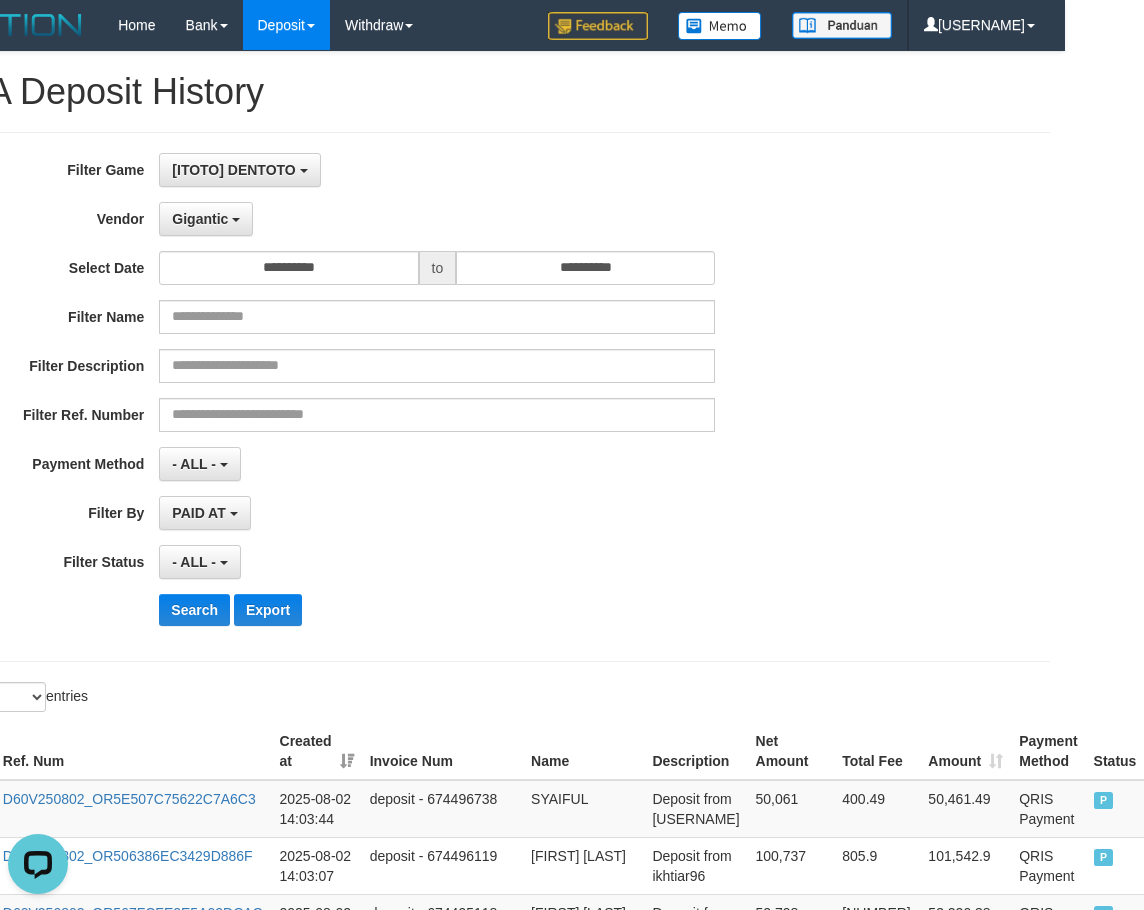 scroll, scrollTop: 0, scrollLeft: 0, axis: both 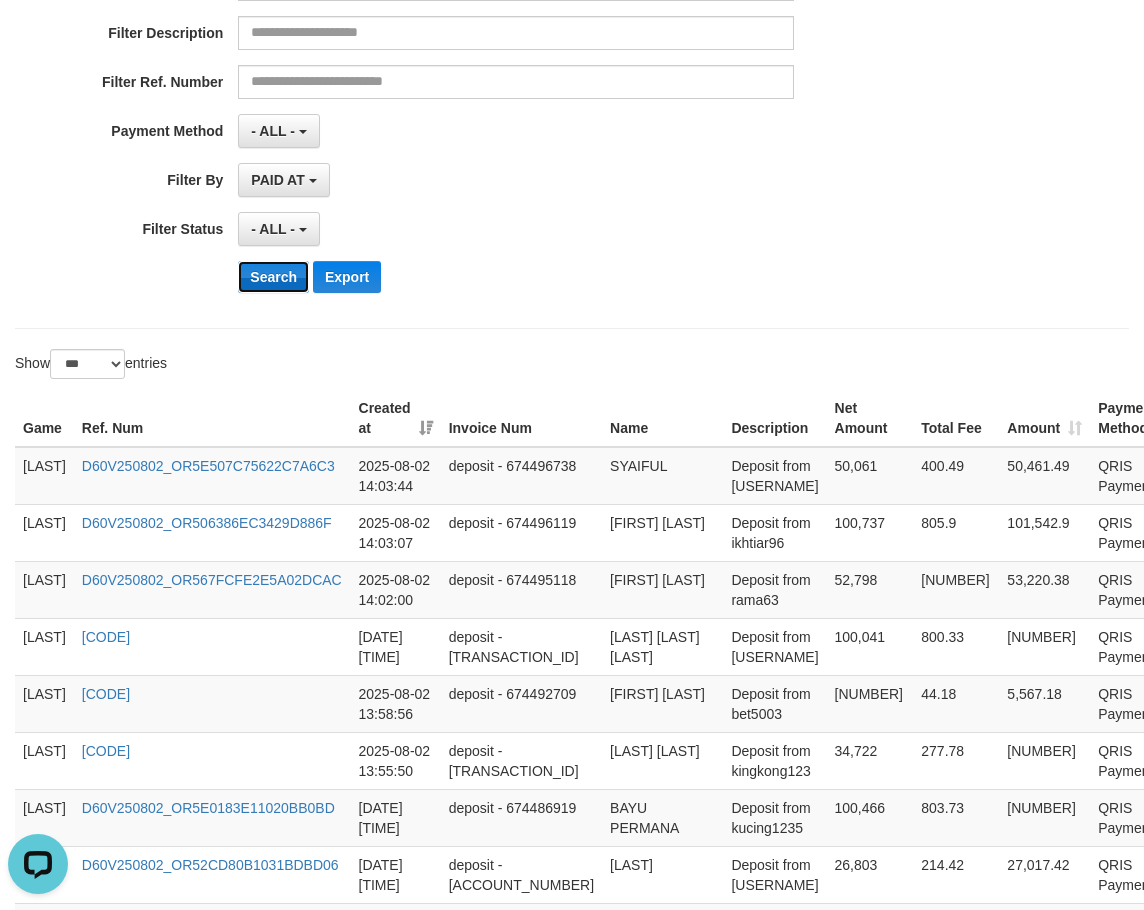 click on "Search" at bounding box center [273, 277] 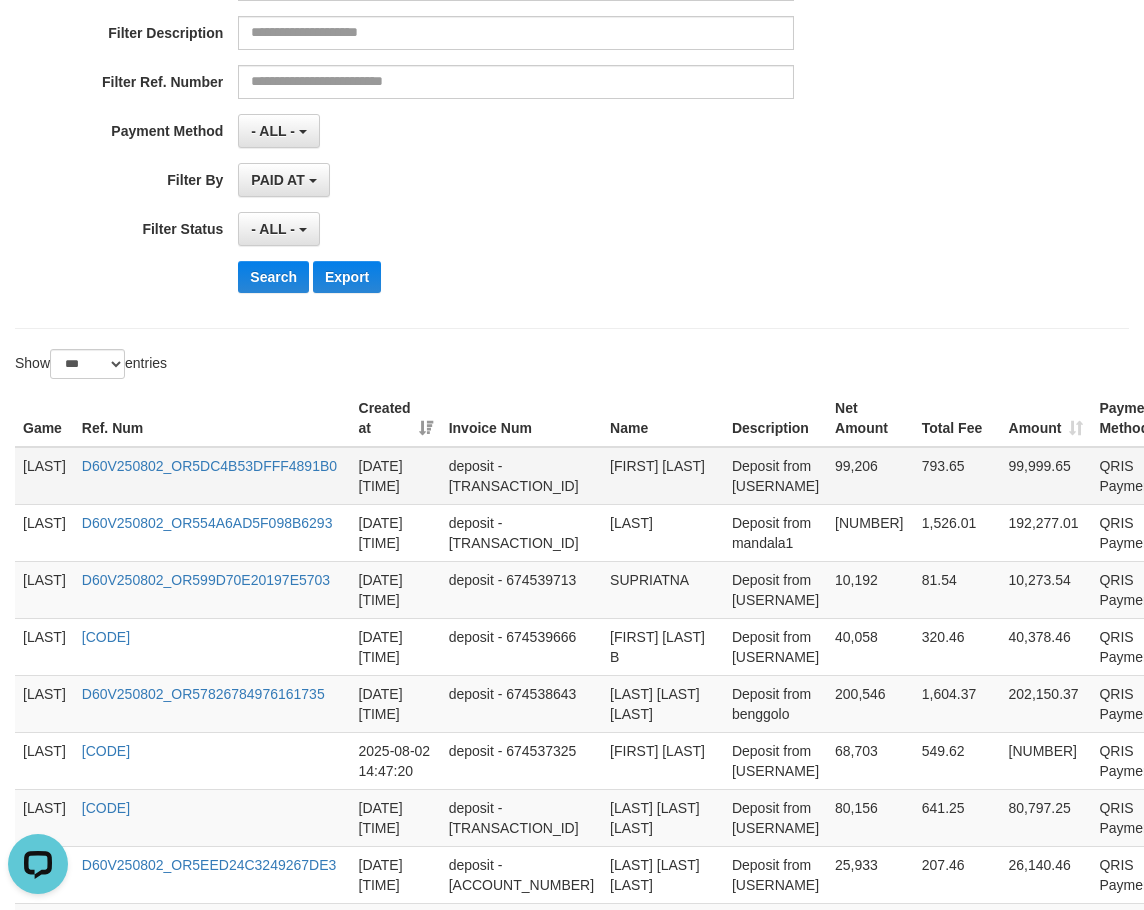 click on "[LAST]" at bounding box center (44, 476) 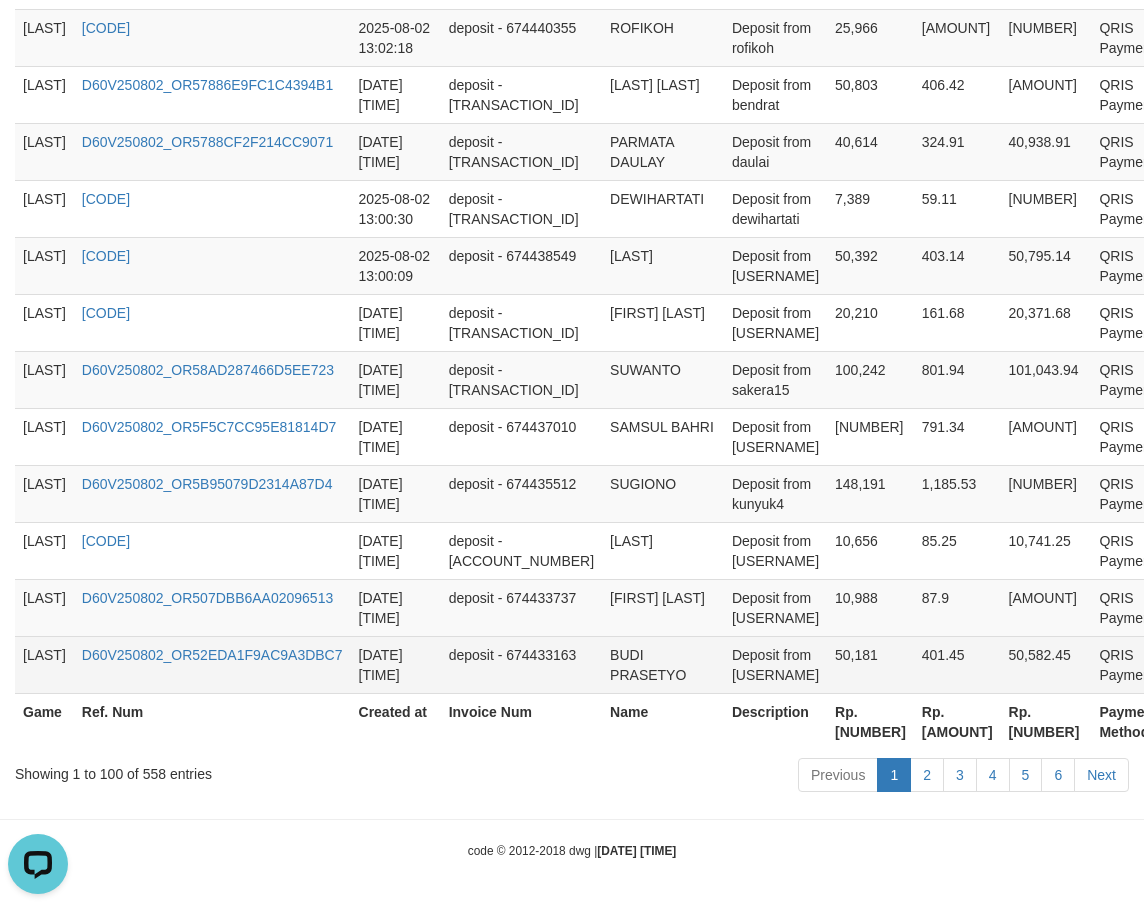 scroll, scrollTop: 5807, scrollLeft: 72, axis: both 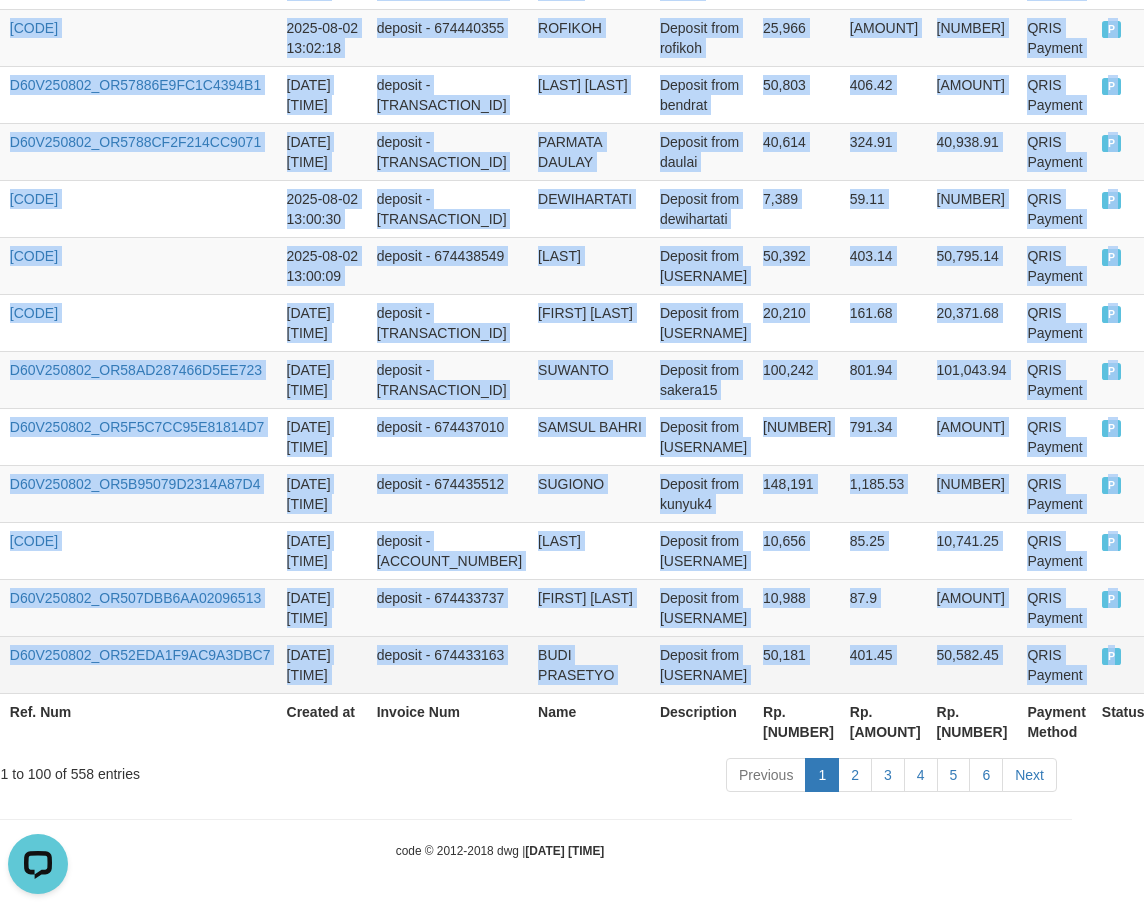 drag, startPoint x: 1089, startPoint y: 645, endPoint x: 1101, endPoint y: 657, distance: 16.970562 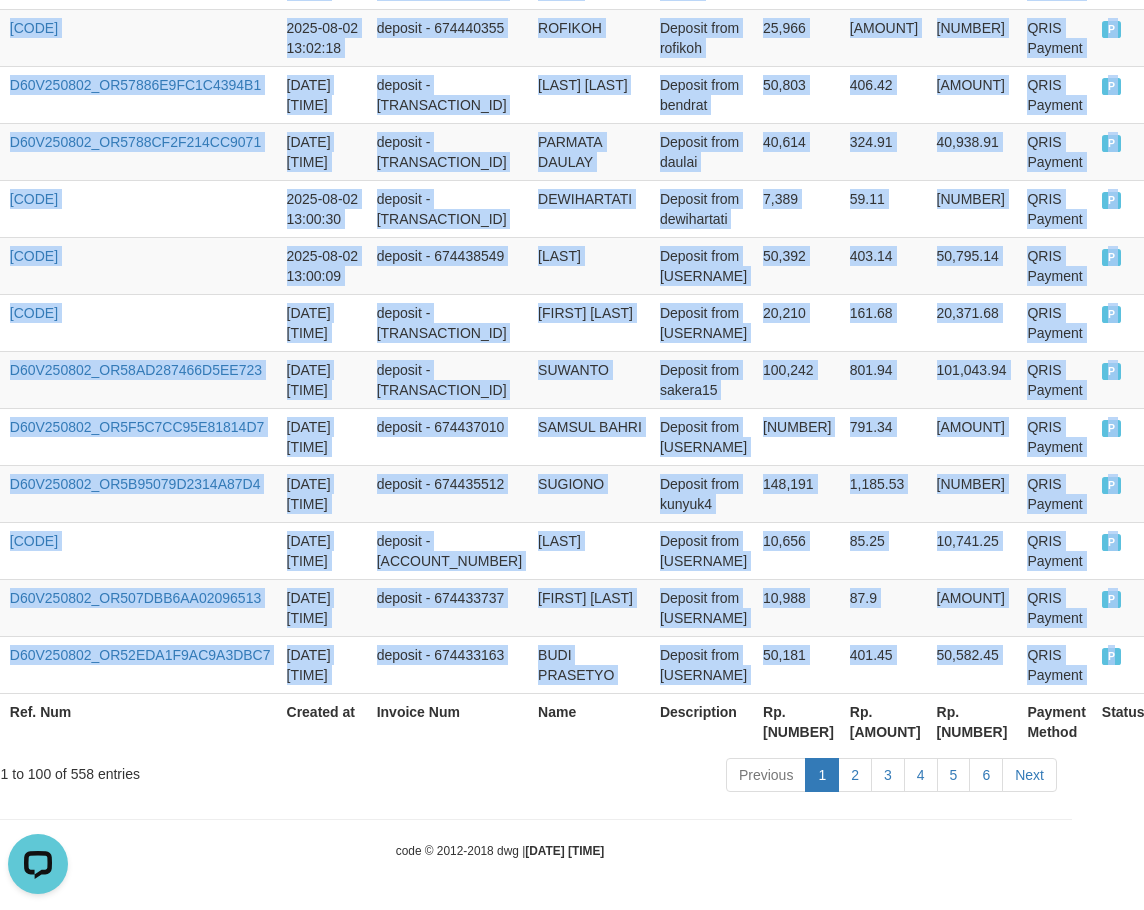 copy on "[LAST] D60V250802_OR5DC4B53DFFF4891B0 [DATE] [TIME] deposit - 674541559 [LAST] [LAST] Deposit from [USERNAME] [AMOUNT] [AMOUNT] [AMOUNT] QRIS Payment P   DENTOTO D60V250802_OR554A6AD5F098B6293 [DATE] [TIME] deposit - 674540015 [LAST] Deposit from [USERNAME] [AMOUNT] [AMOUNT] [AMOUNT] QRIS Payment P   DENTOTO D60V250802_OR599D70E20197E5703 [DATE] [TIME] deposit - 674539713 [LAST] [LAST] Deposit from [USERNAME] [AMOUNT] [AMOUNT] [AMOUNT] QRIS Payment P   DENTOTO D60V250802_OR5AF0C4D0B968AD883 [DATE] [TIME] deposit - 674539666 [LAST] [LAST] Deposit from [USERNAME] [AMOUNT] [AMOUNT] [AMOUNT] QRIS Payment P   DENTOTO D60V250802_OR57826784976161735 [DATE] [TIME] deposit - 674538643 [LAST] [LAST] [LAST] Deposit from [USERNAME] [AMOUNT] [AMOUNT] [AMOUNT] QRIS Payment P   DENTOTO D60V250802_OR519555F25545CD5F1 [DATE] [TIME] deposit - 674537325 [LAST] [LAST] Deposit from [USERNAME] [AMOUNT] [AMOUNT] [AMOUNT] QRIS Payment P   DENTOTO D60V250802_OR50DD4E14A4871FAE0 [DATE] [TIME] deposit - 674536488 [LAST] [LAST]" 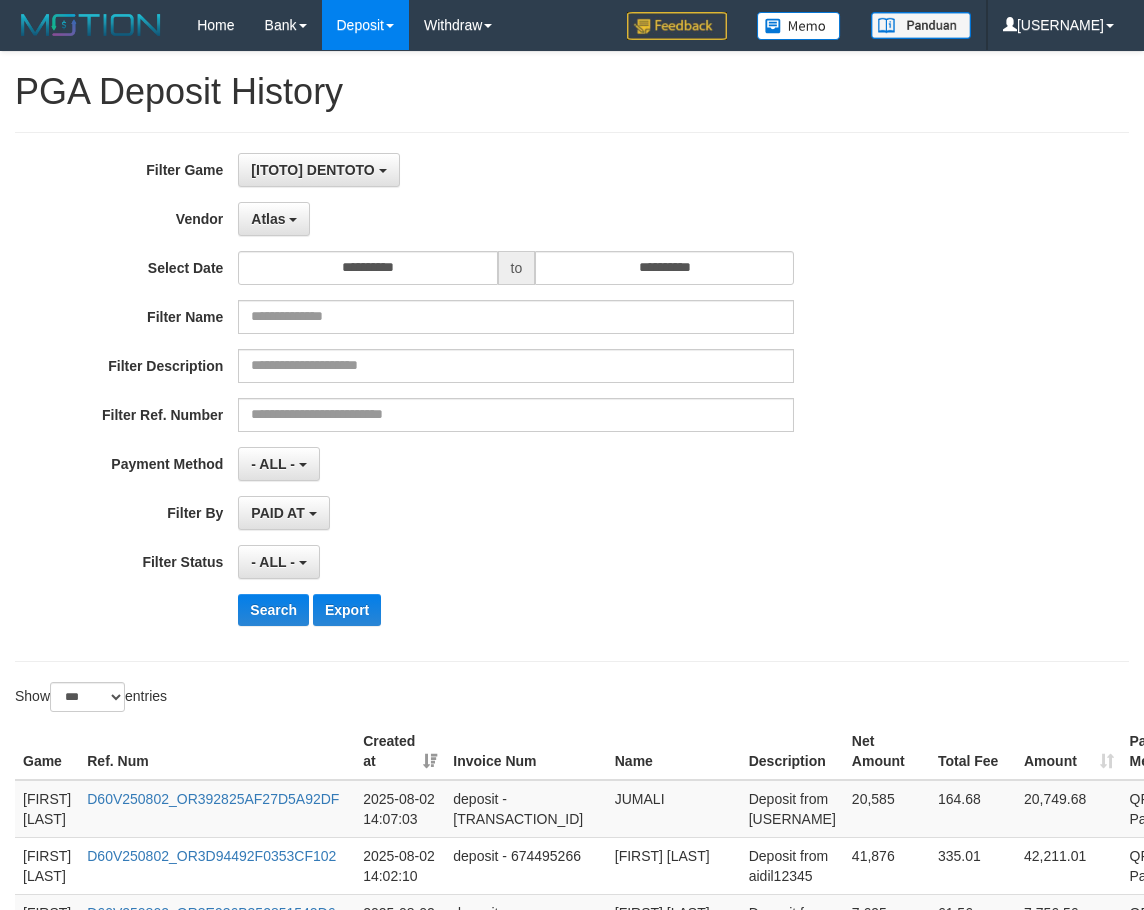 select on "**********" 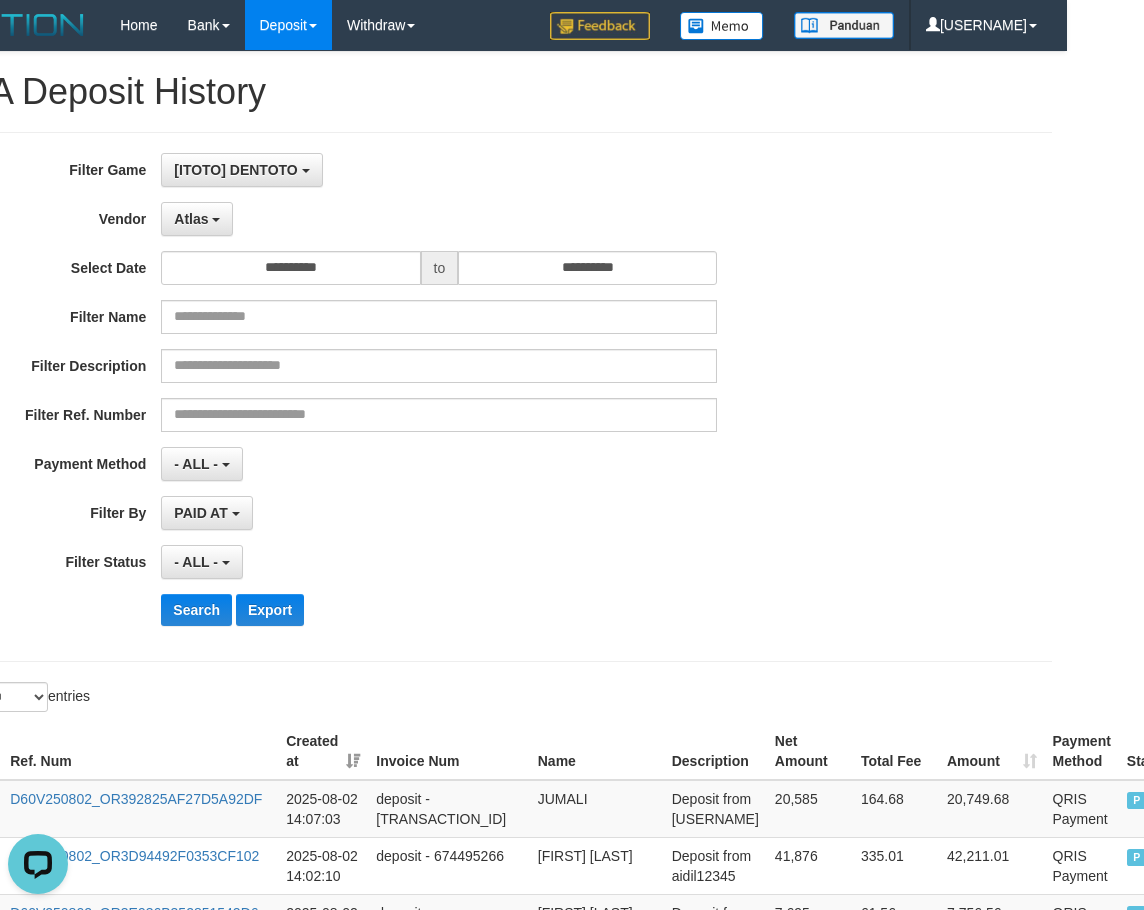 scroll, scrollTop: 0, scrollLeft: 0, axis: both 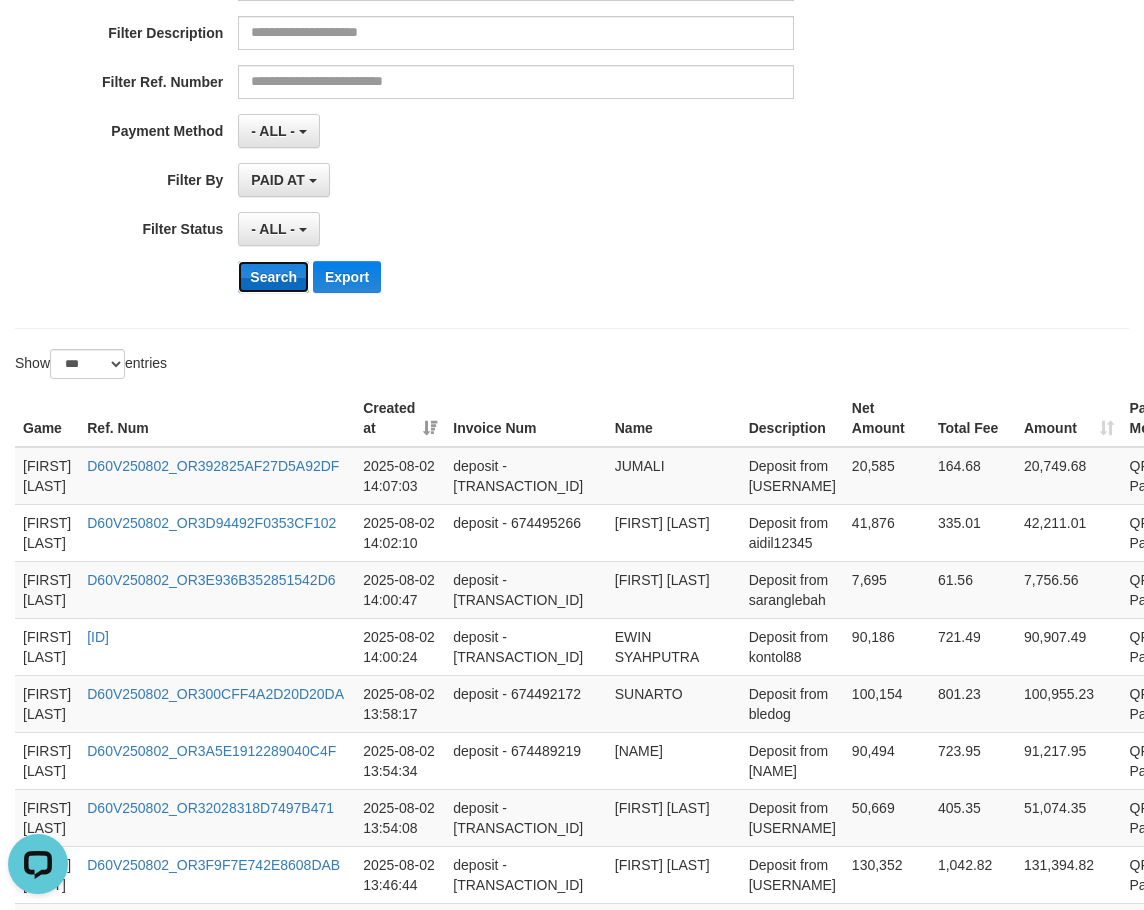 click on "Search" at bounding box center (273, 277) 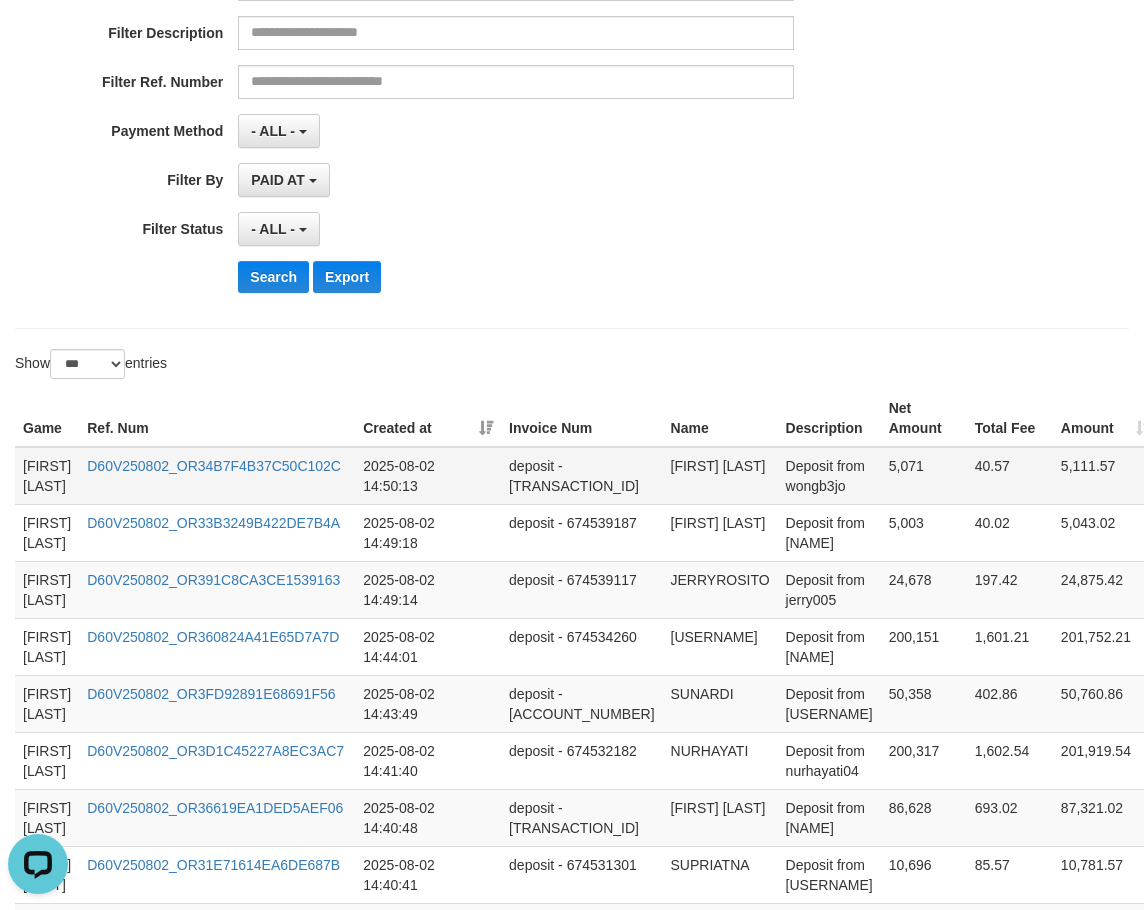 click on "[LAST]" at bounding box center (47, 476) 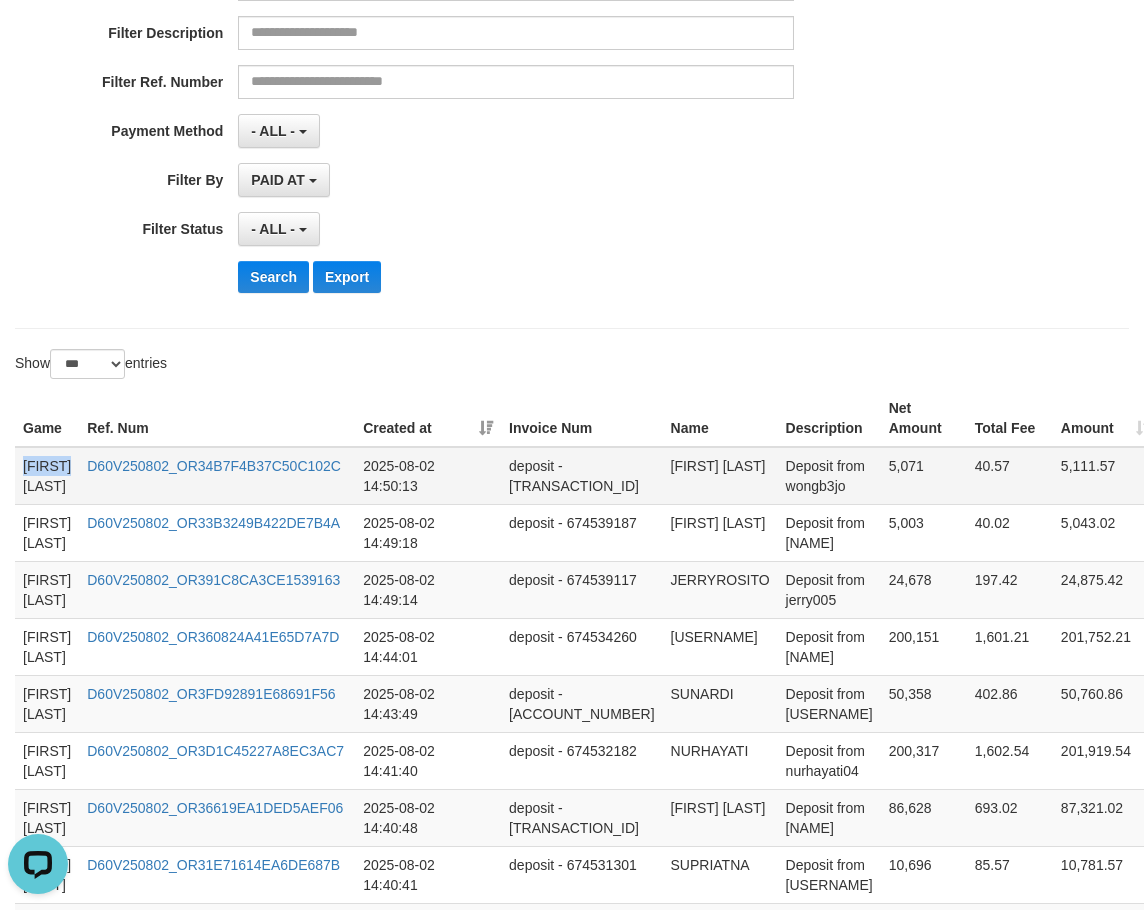 click on "[LAST]" at bounding box center (47, 476) 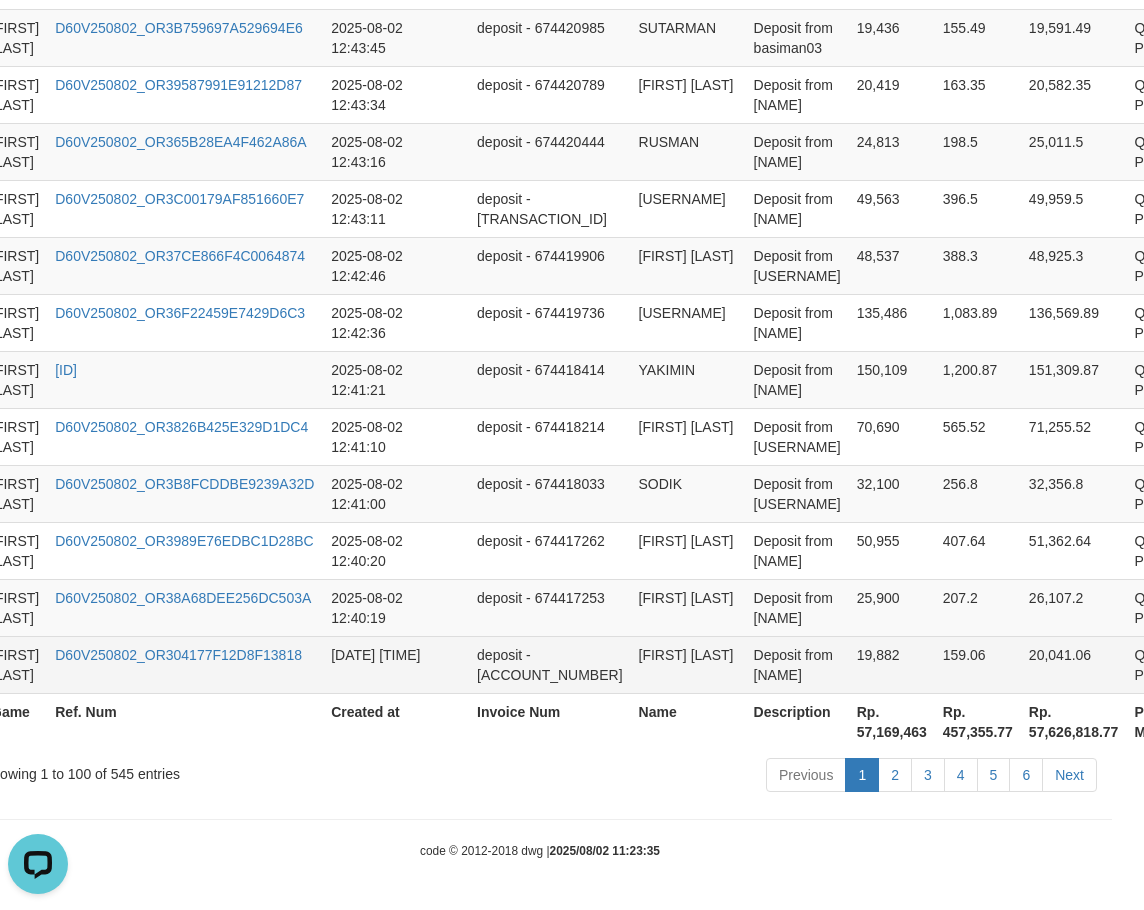 scroll, scrollTop: 5927, scrollLeft: 53, axis: both 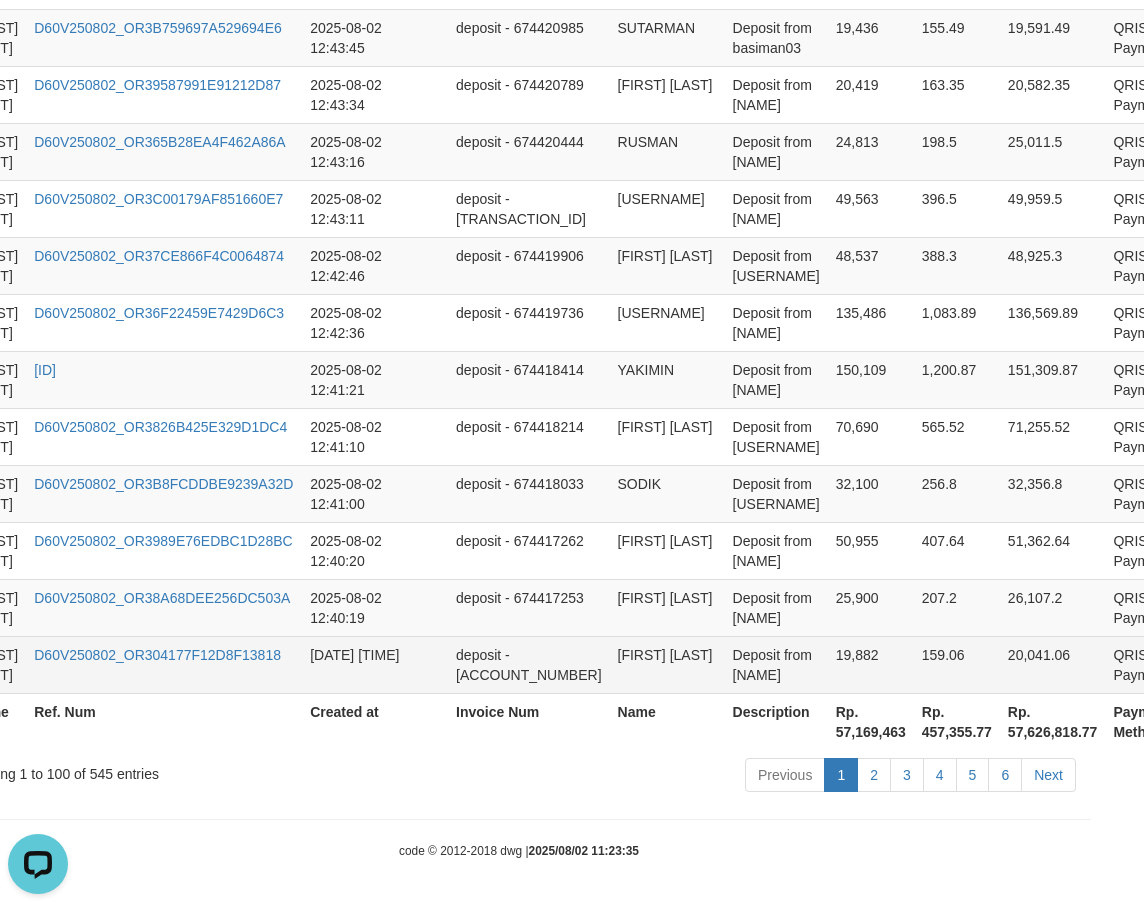 click on "P" at bounding box center [1209, 664] 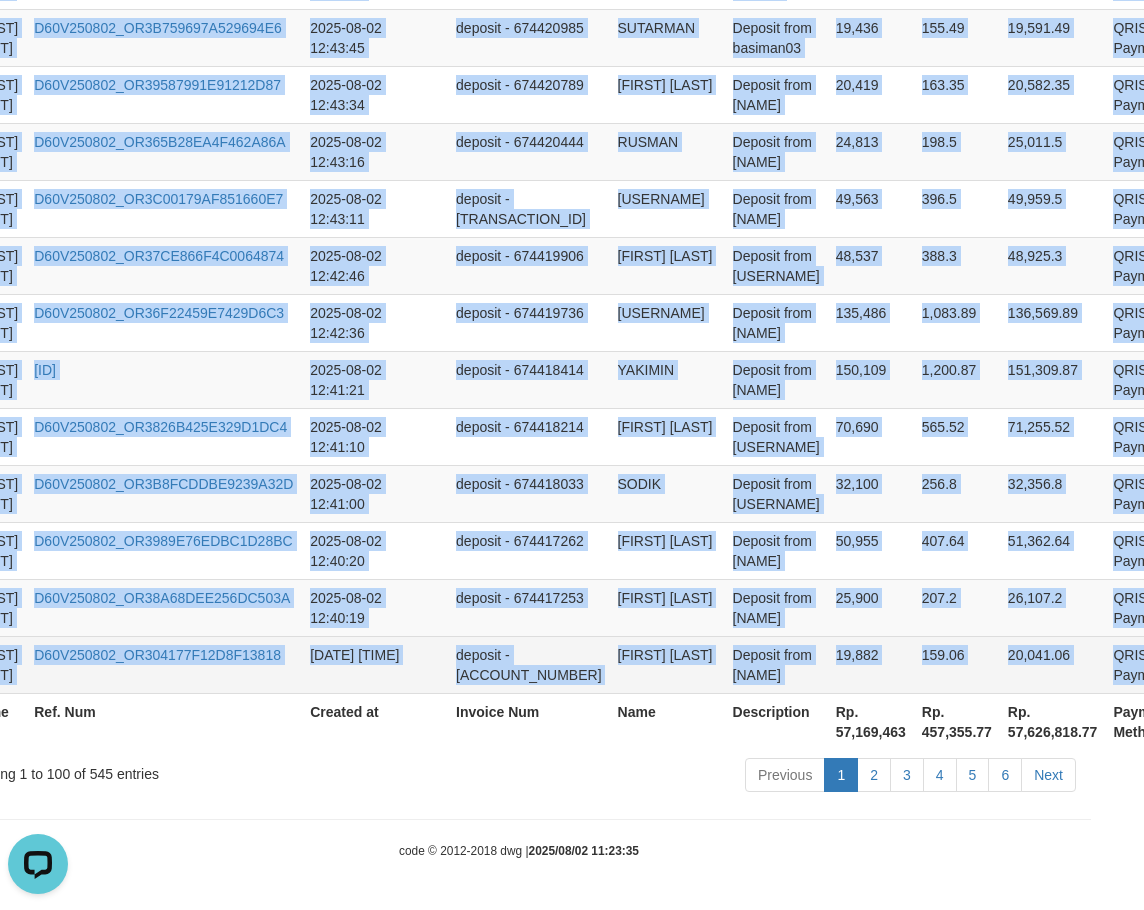 copy on "DENTOTO D60V250802_OR34B7F4B37C50C102C 2025-08-02 14:50:13 deposit - 674540008 REEVAN AVIENDHA PHASA Deposit from wongb3jo 5,071 40.57 5,111.57 QRIS Payment P   DENTOTO D60V250802_OR33B3249B422DE7B4A 2025-08-02 14:49:18 deposit - 674539187 SABANIAH Deposit from supendi 5,003 40.02 5,043.02 QRIS Payment P   DENTOTO D60V250802_OR391C8CA3CE1539163 2025-08-02 14:49:14 deposit - 674539117 JERRYROSITO Deposit from jerry005 24,678 197.42 24,875.42 QRIS Payment P   DENTOTO D60V250802_OR360824A41E65D7A7D 2025-08-02 14:44:01 deposit - 674534260 TANOYO Deposit from gunungmergi0 200,151 1,601.21 201,752.21 QRIS Payment P   DENTOTO D60V250802_OR3FD92891E68691F56 2025-08-02 14:43:49 deposit - 674534072 SUNARDI Deposit from Renaldil 50,358 402.86 50,760.86 QRIS Payment P   DENTOTO D60V250802_OR3D1C45227A8EC3AC7 2025-08-02 14:41:40 deposit - 674532182 NURHAYATI Deposit from nurhayati04 200,317 1,602.54 201,919.54 QRIS Payment P   DENTOTO D60V250802_OR36619EA1DED5AEF06 2025-08-02 14:40:48 deposit - 674531407 ADANG SURYA De..." 